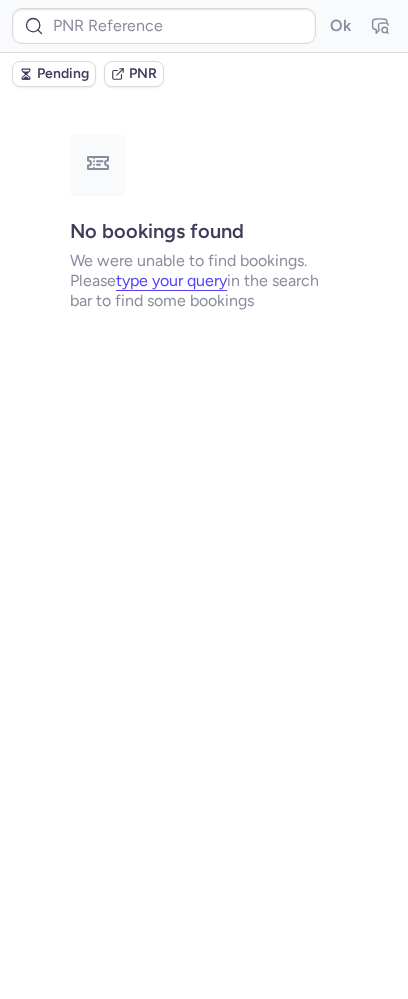scroll, scrollTop: 0, scrollLeft: 0, axis: both 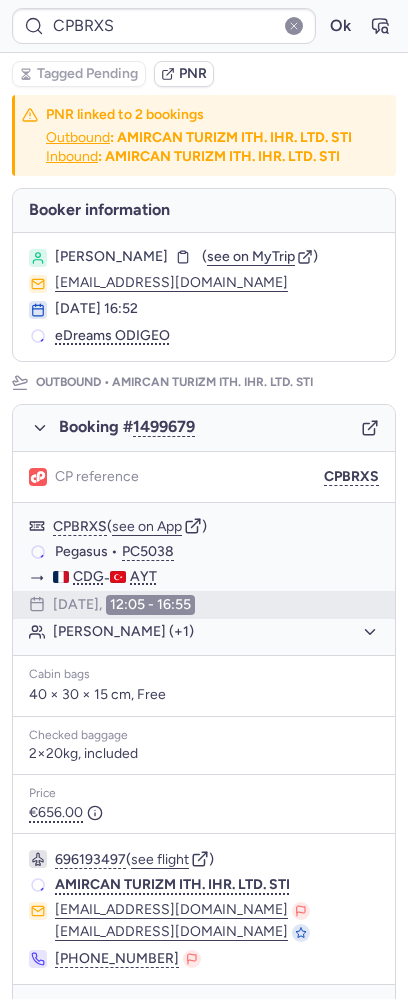 type on "CPMG3T" 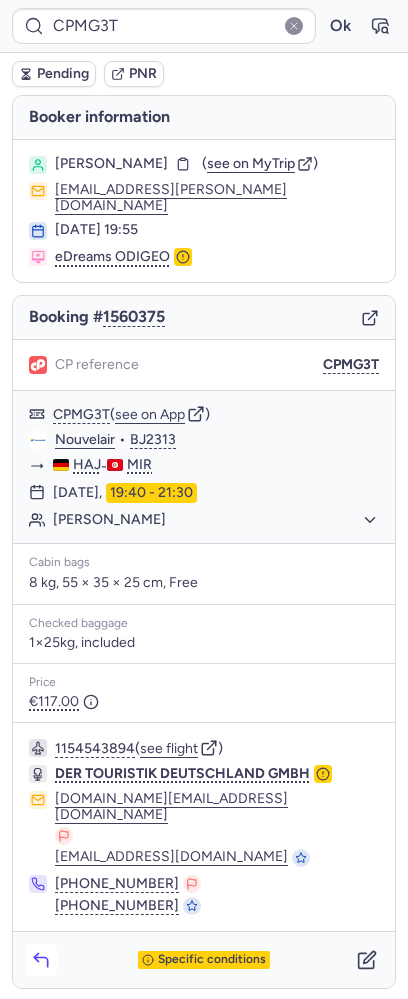 click at bounding box center [41, 960] 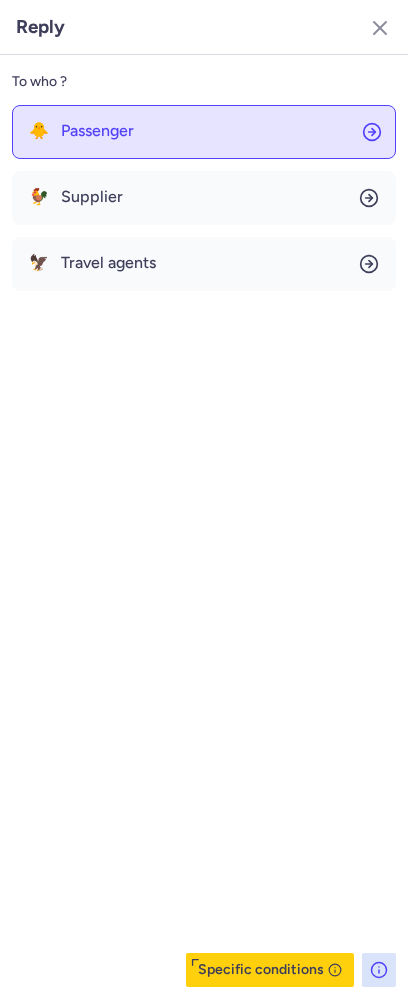 click on "🐥 Passenger" 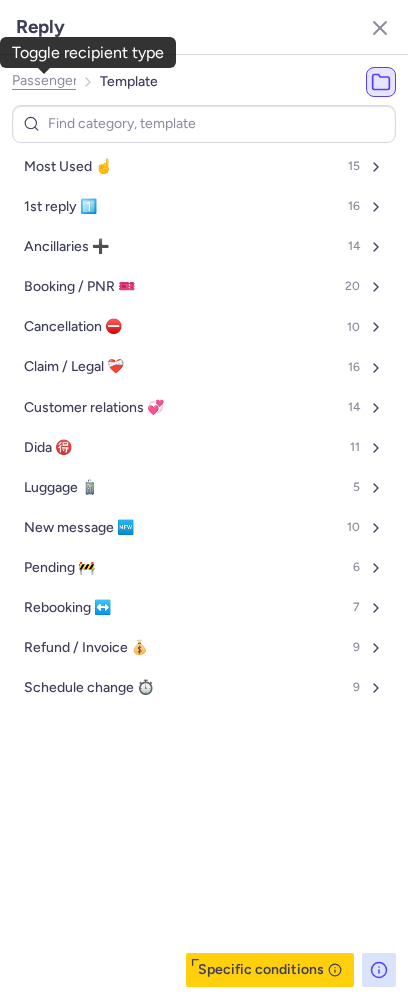 click on "Passenger" 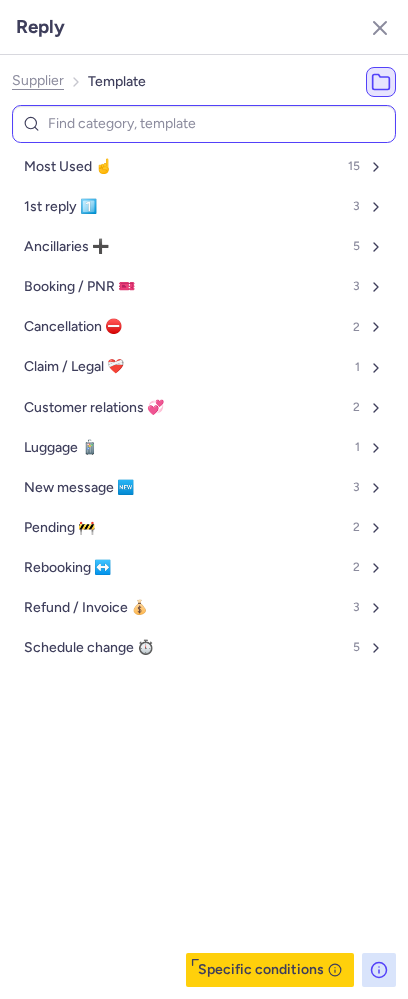 type 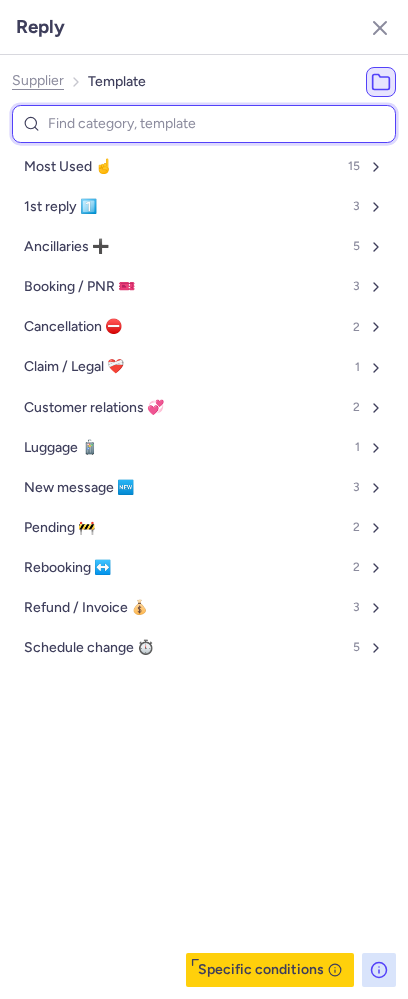 click at bounding box center [204, 124] 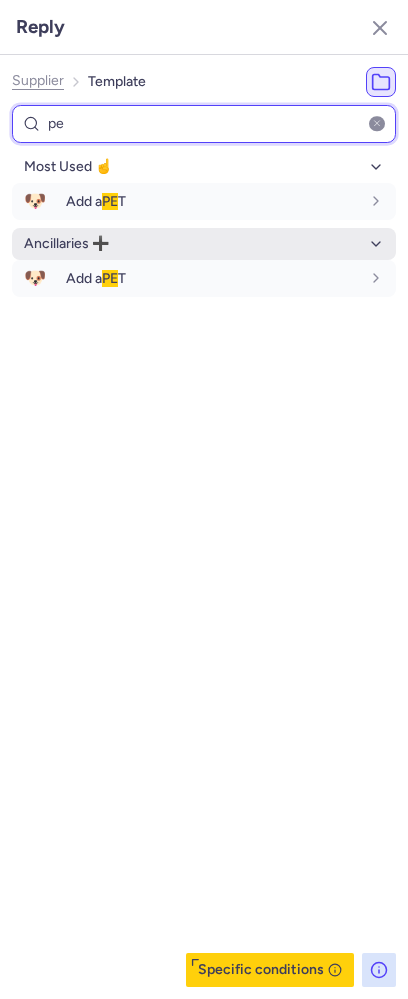 type on "pen" 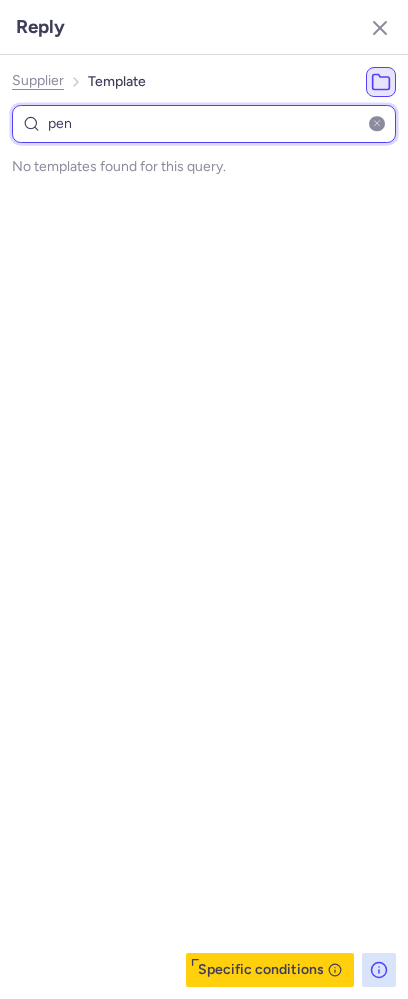 click on "pen" at bounding box center [204, 124] 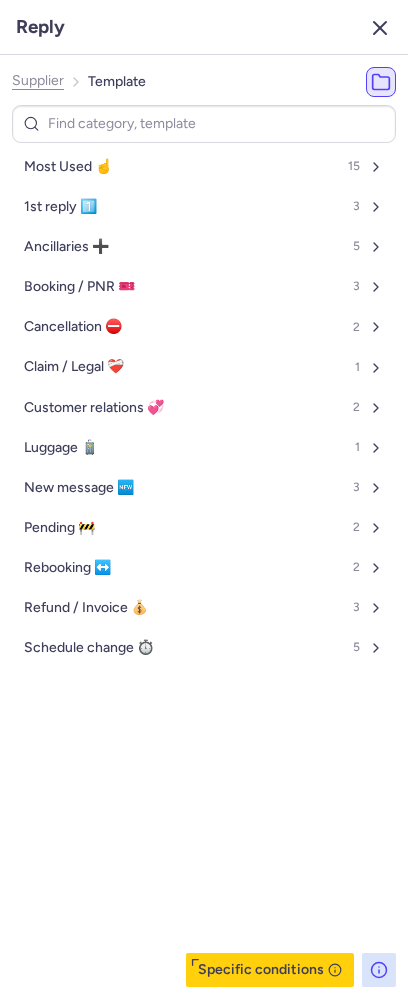 click 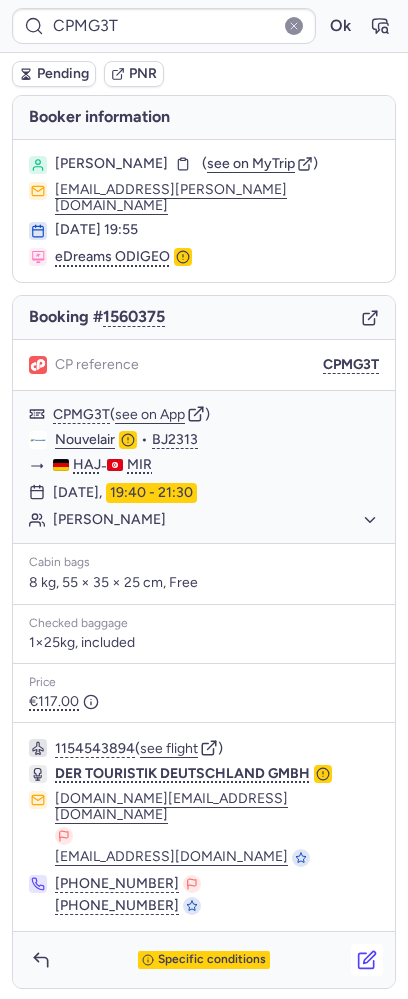 click 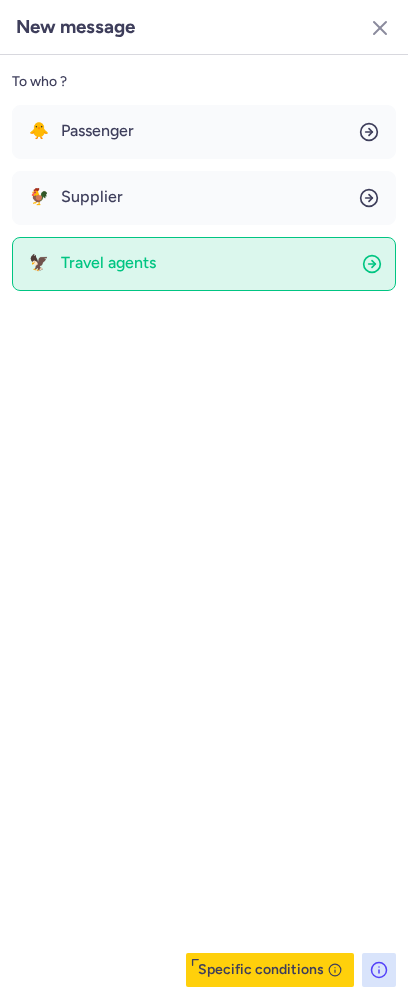 click on "Travel agents" at bounding box center (108, 263) 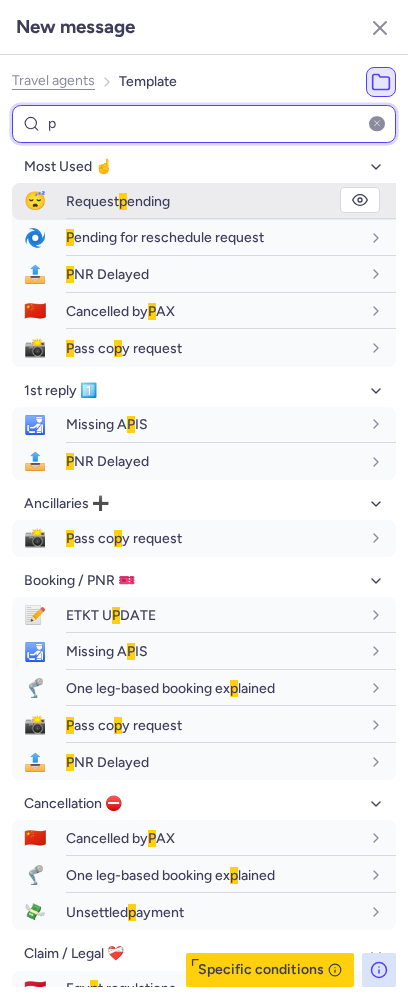 type on "p" 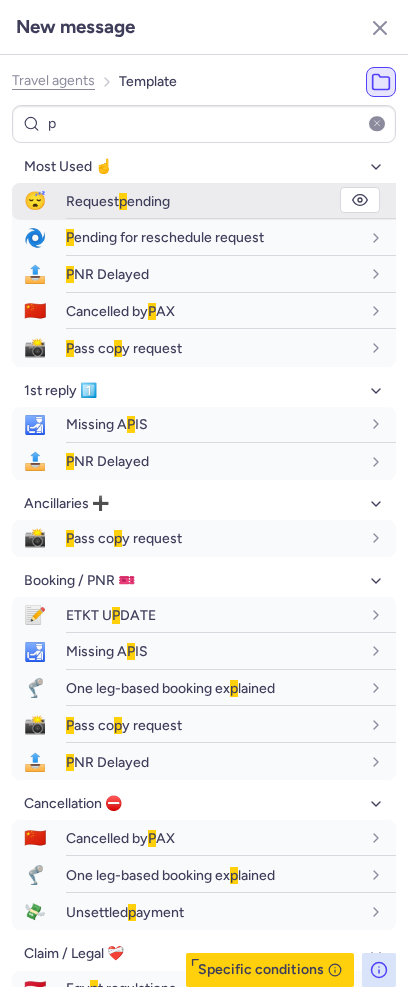 click on "Request  p ending" at bounding box center [118, 201] 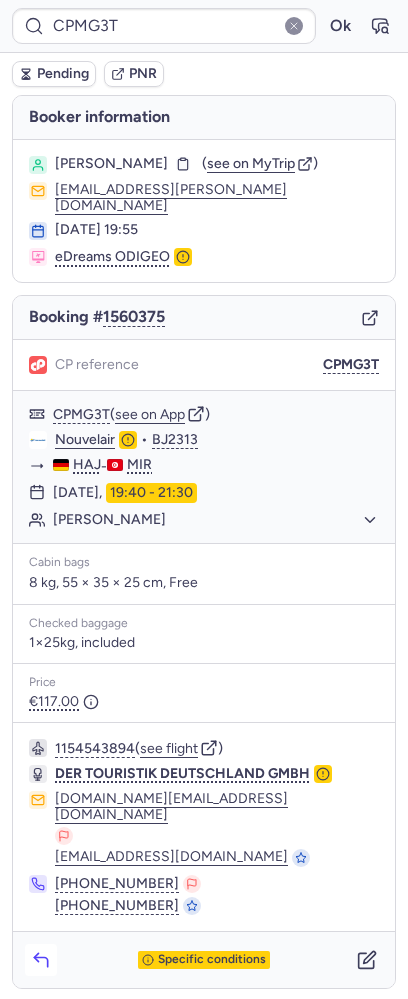 click 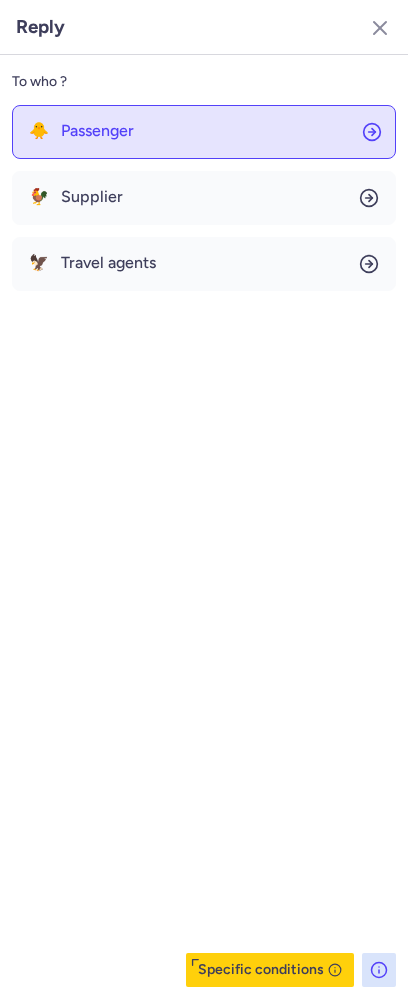 click on "🐥 Passenger" 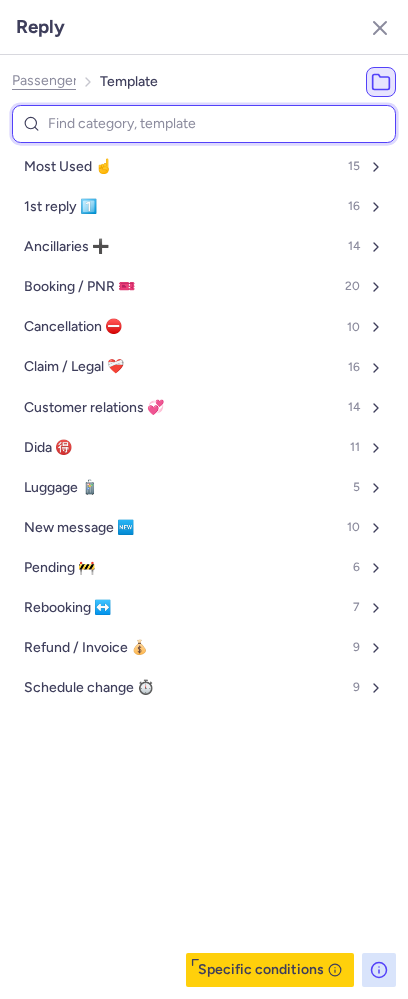 type on "n" 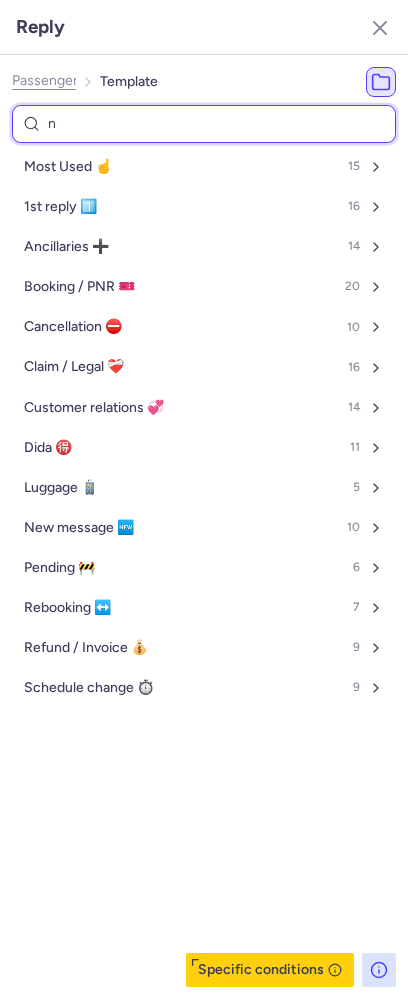 select on "en" 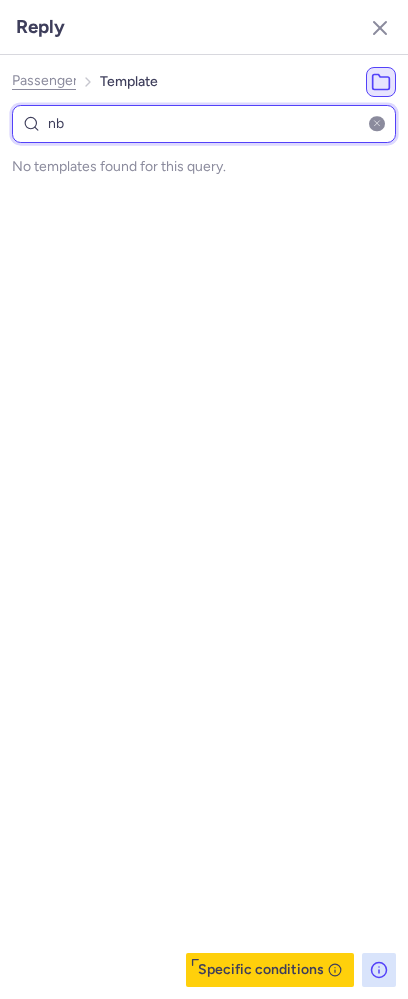 type on "n" 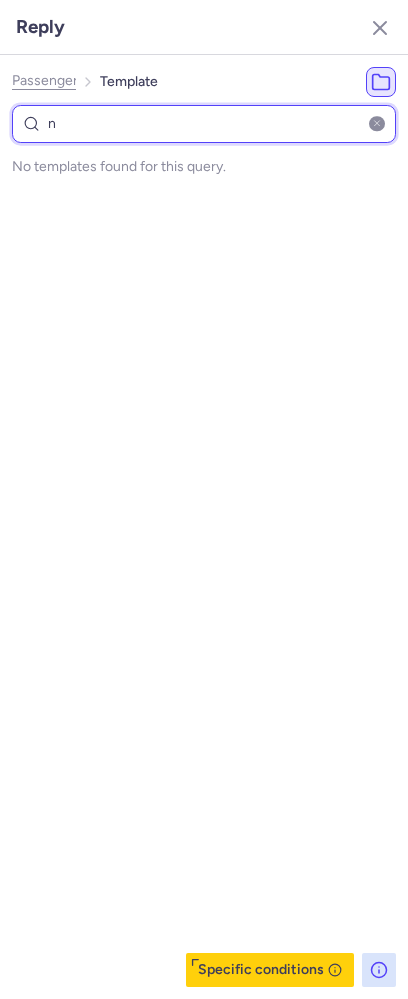 type 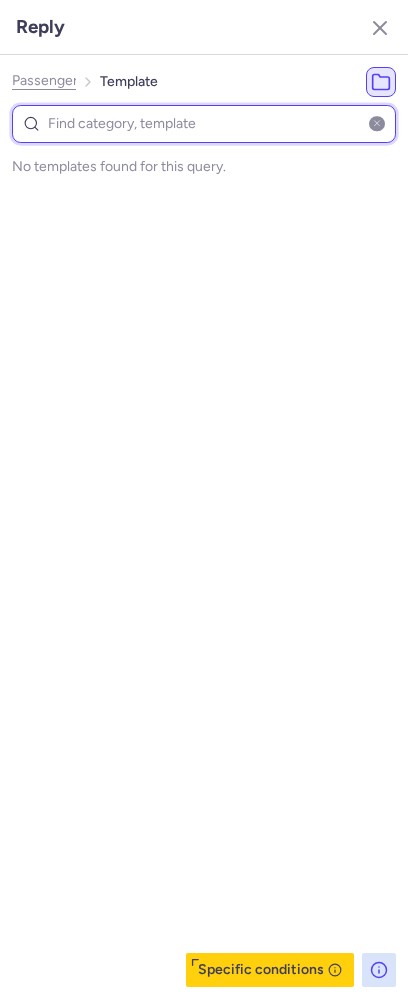 select on "en" 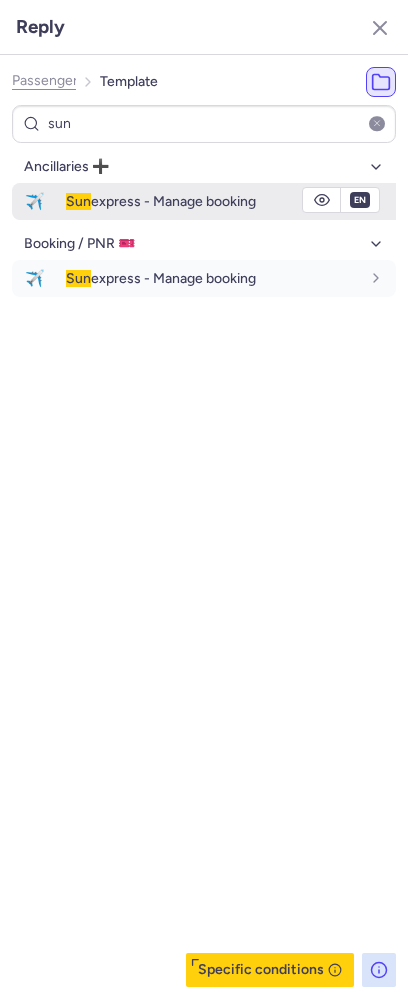 click on "Sun express - Manage booking" at bounding box center (161, 201) 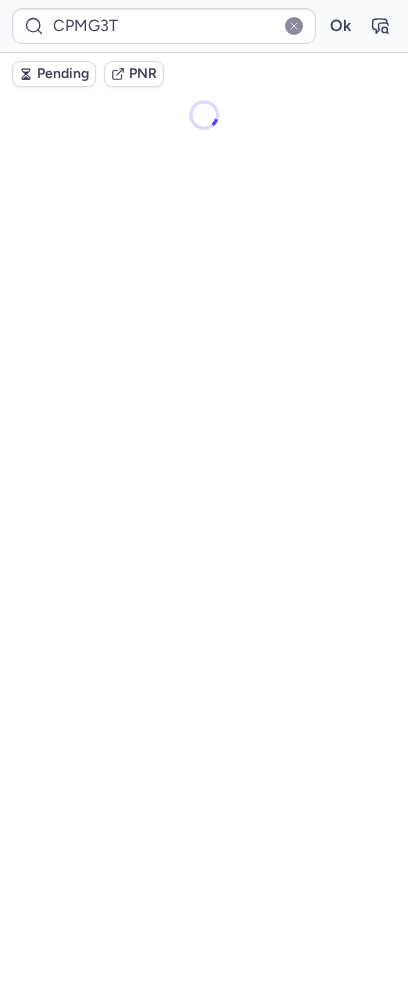 scroll, scrollTop: 0, scrollLeft: 0, axis: both 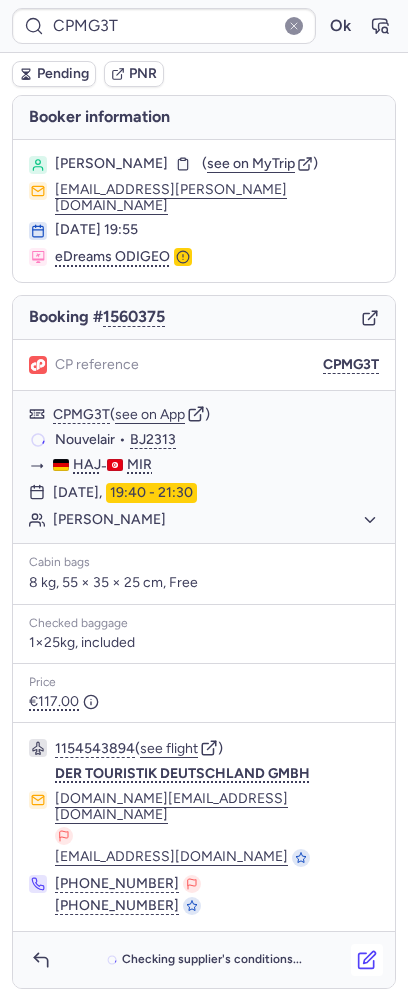 click 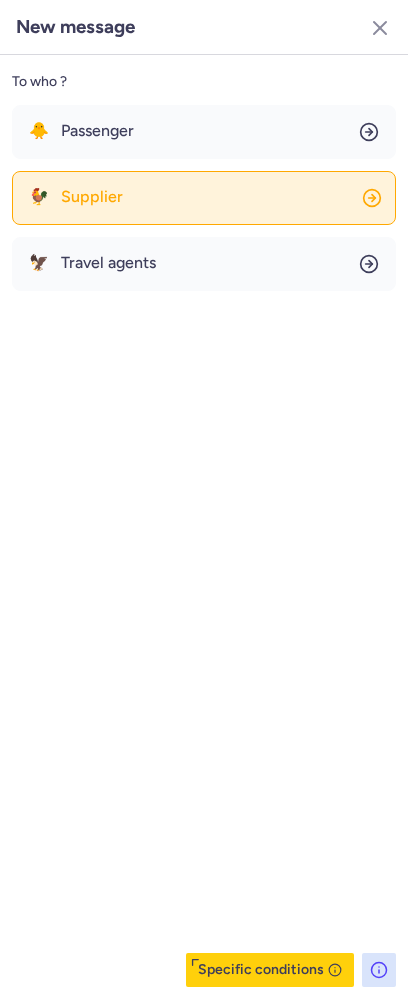 click on "🐓 Supplier" 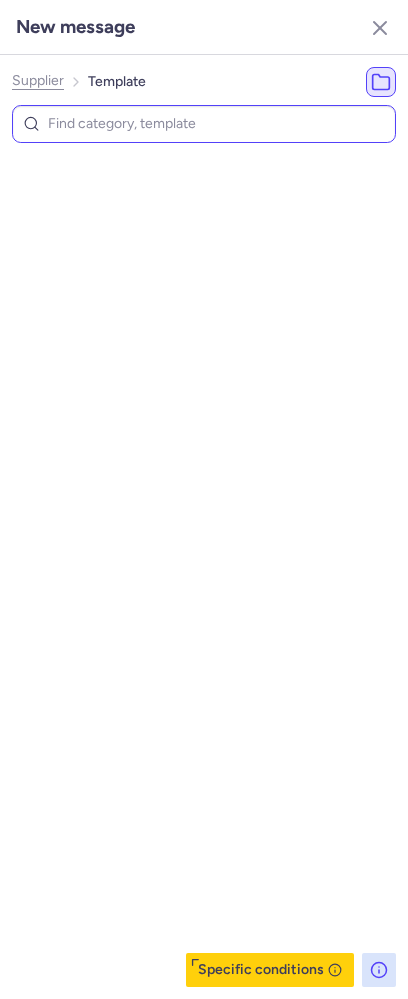 click at bounding box center [204, 124] 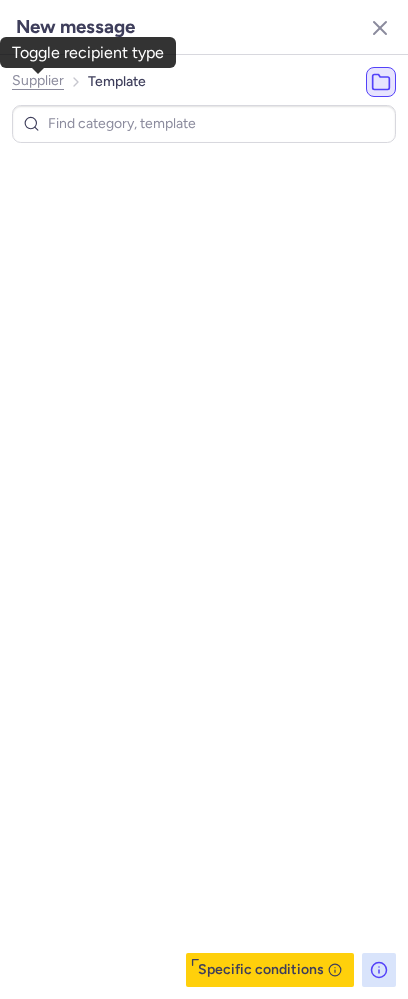 click on "Supplier" 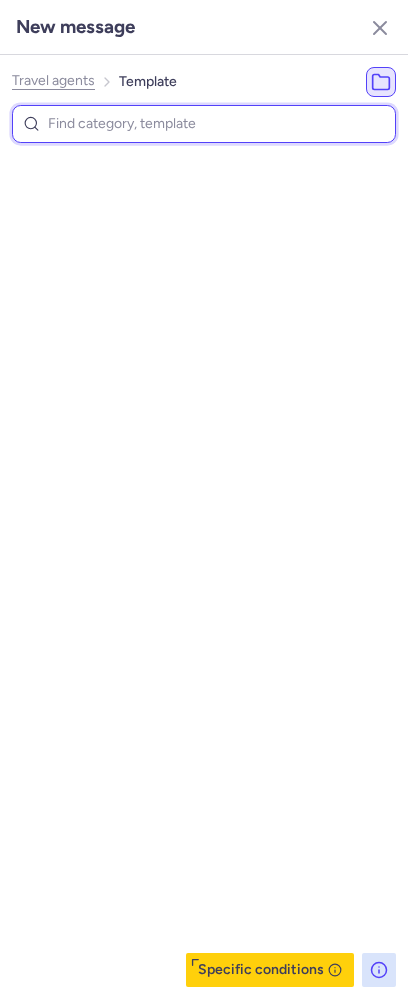 click at bounding box center [204, 124] 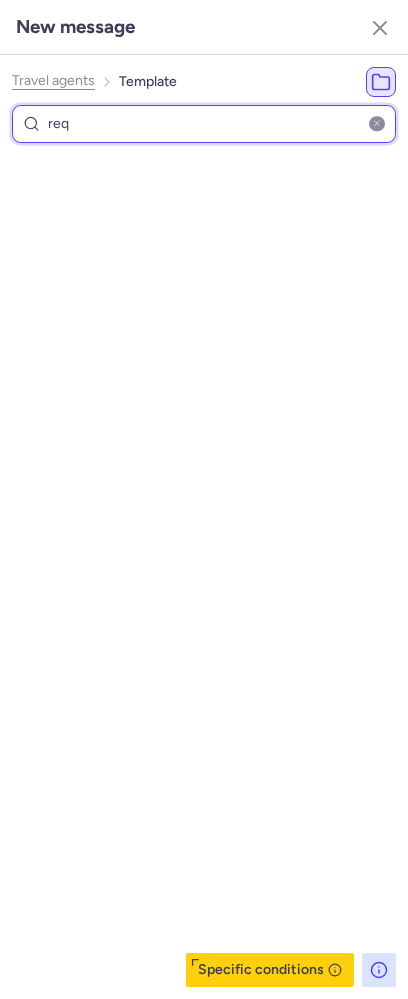 type on "req" 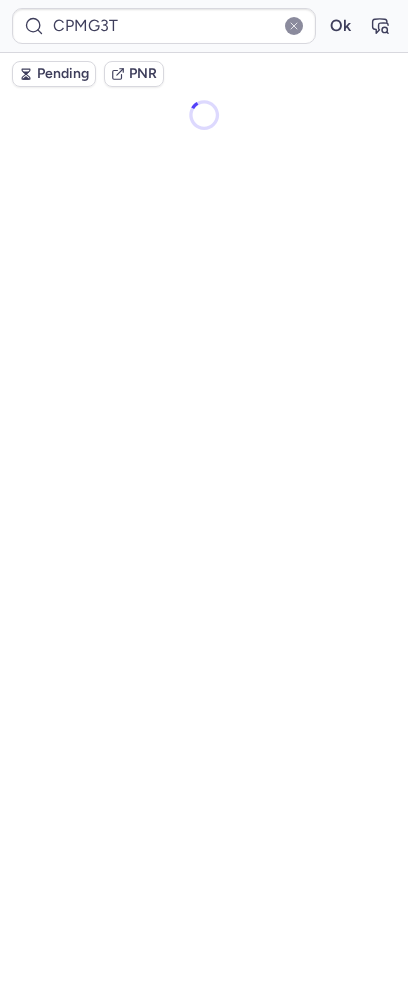 scroll, scrollTop: 0, scrollLeft: 0, axis: both 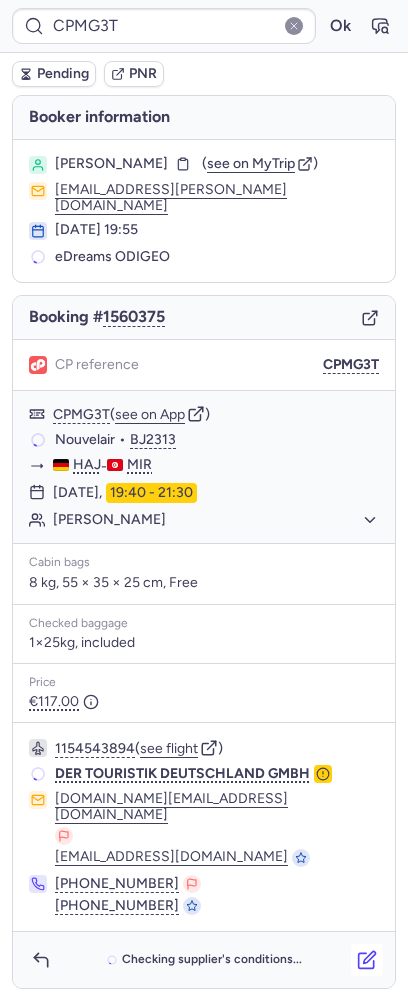click 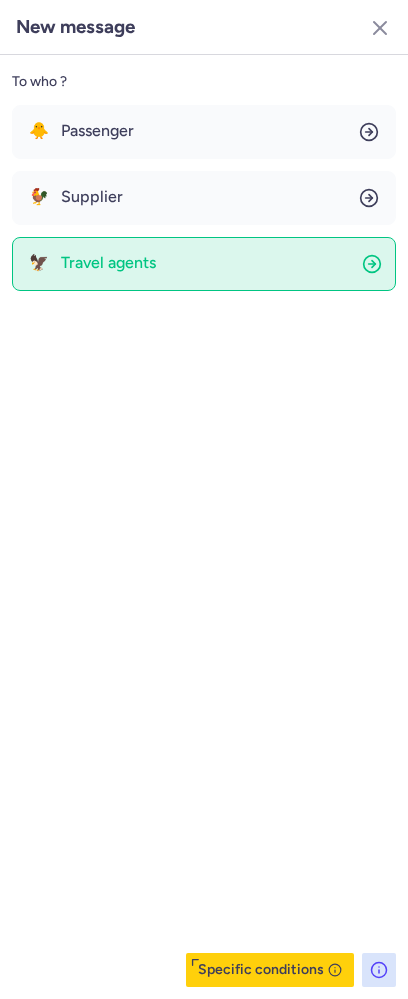 click on "Travel agents" at bounding box center [108, 263] 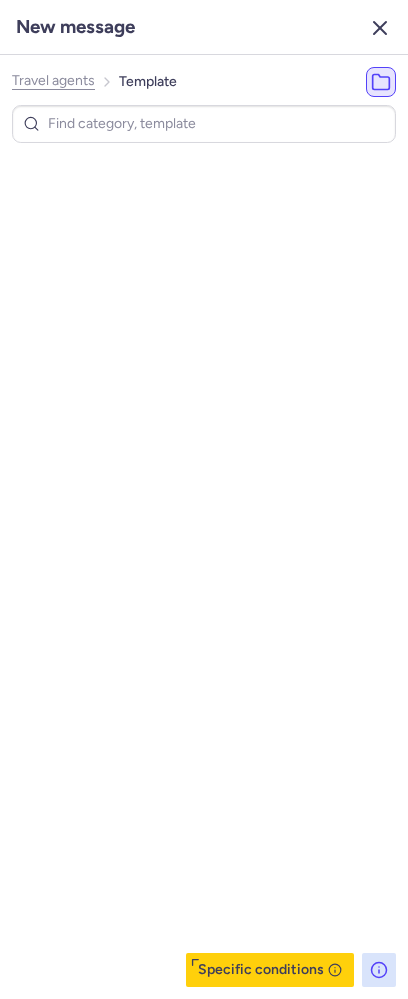 click 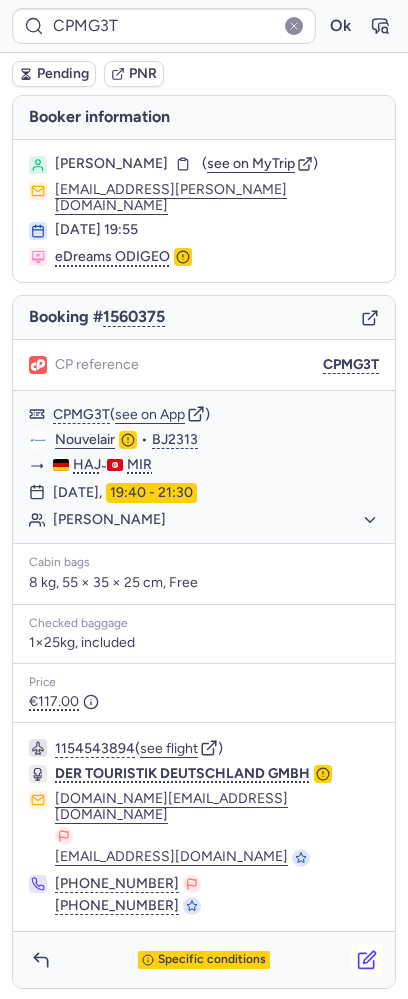 click 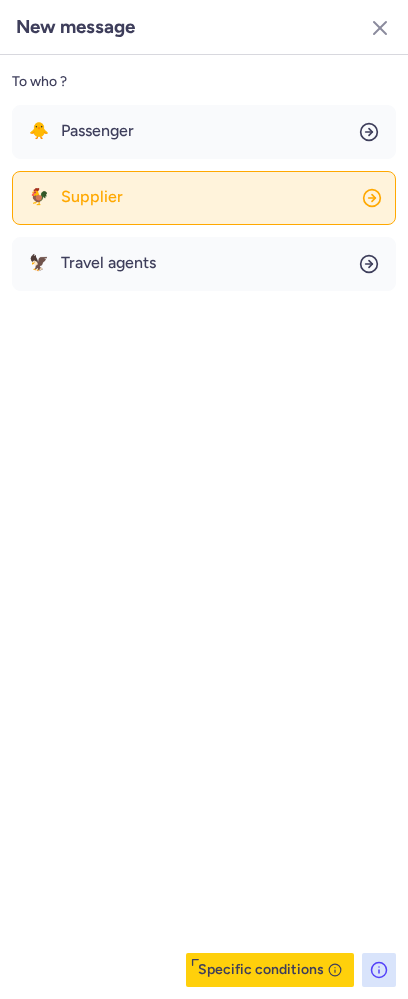 click on "🐓 Supplier" 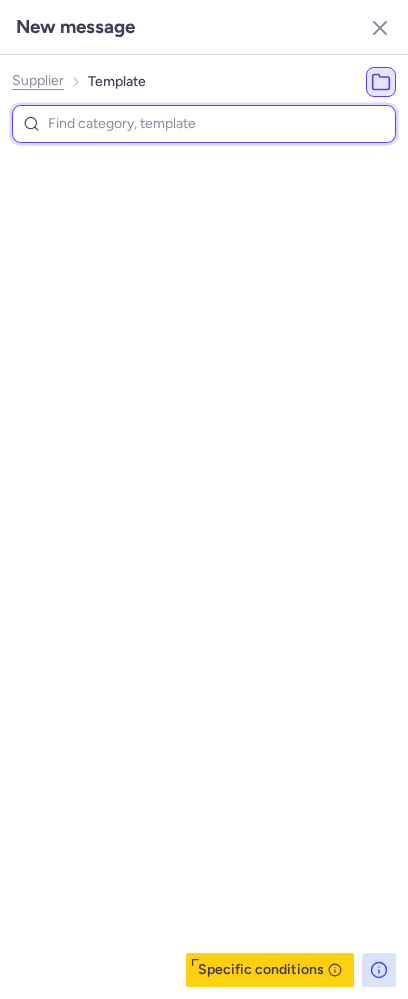 click at bounding box center [204, 124] 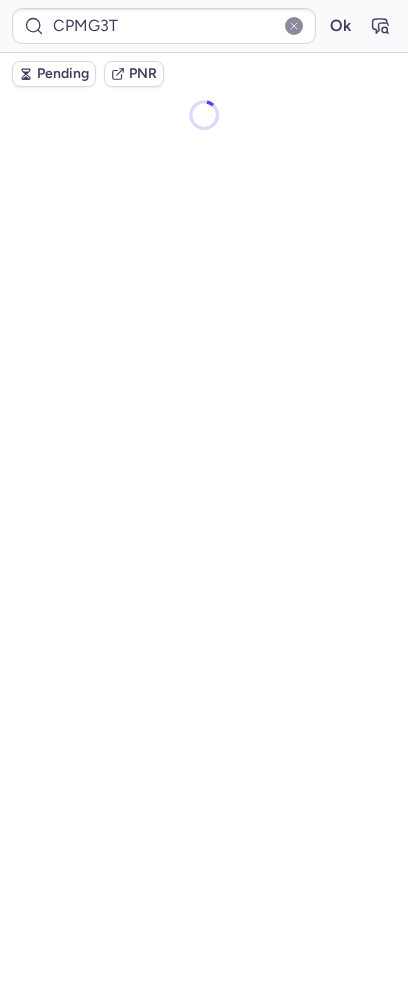 scroll, scrollTop: 0, scrollLeft: 0, axis: both 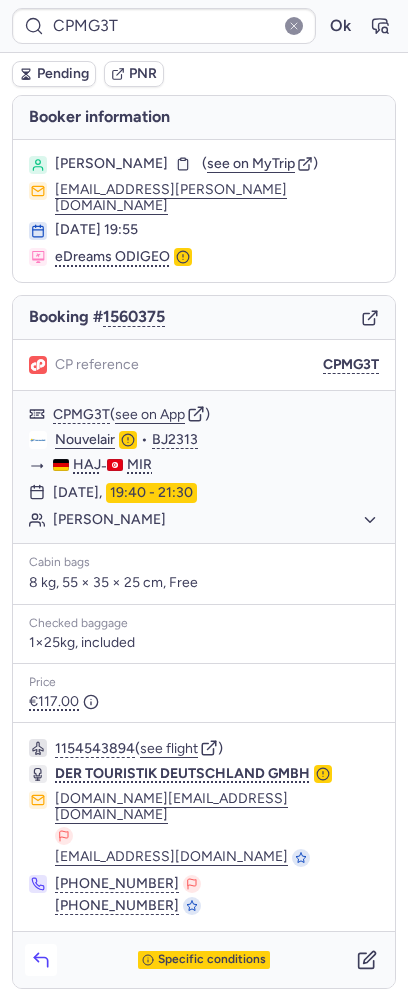 click 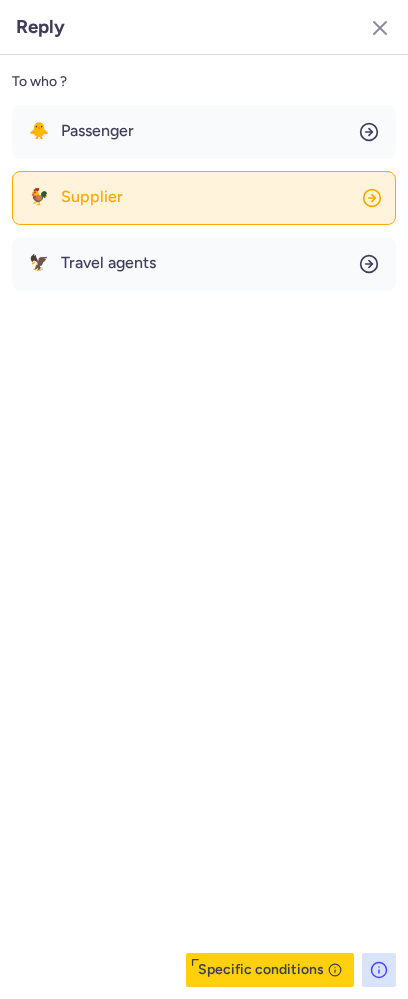 click on "Supplier" at bounding box center [92, 197] 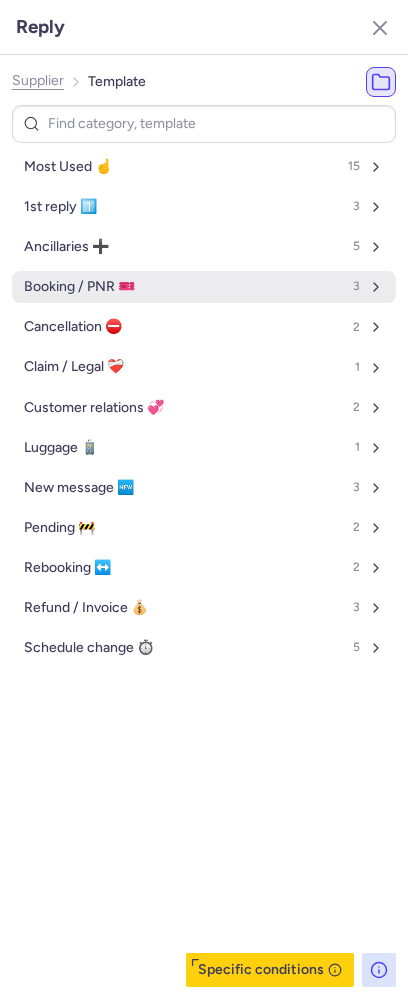 click on "Booking / PNR 🎫" at bounding box center [79, 287] 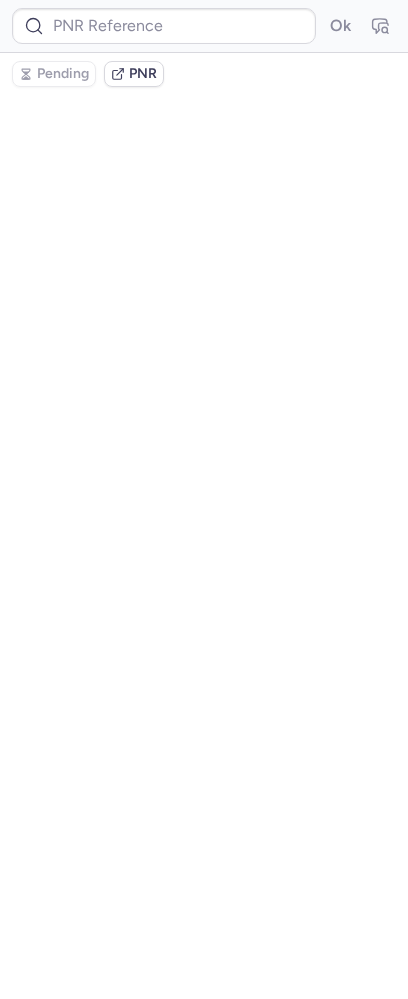 type on "CP9NUH" 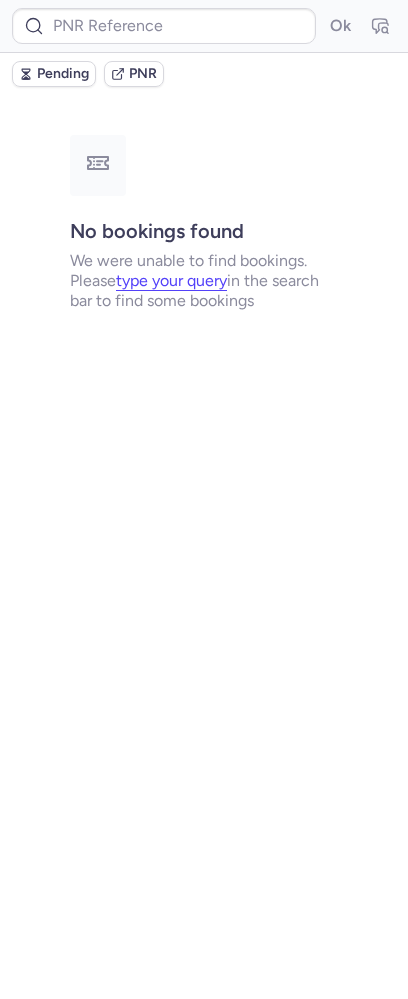 type on "CP9NUH" 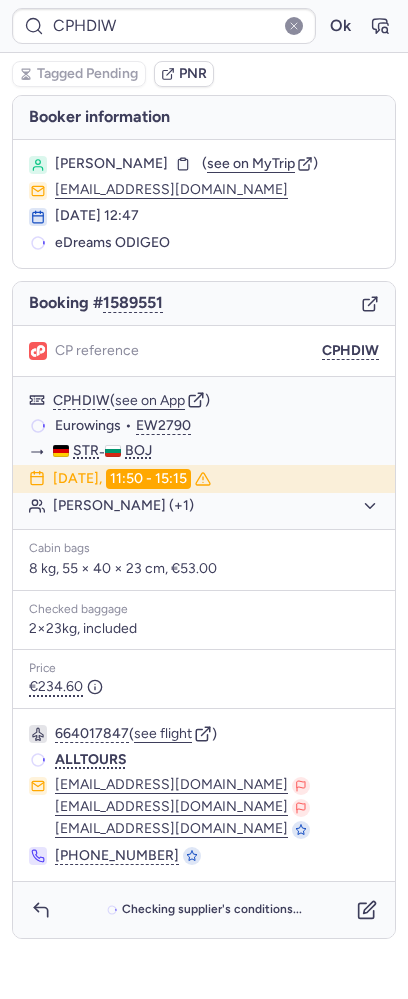 type on "CPJWGQ" 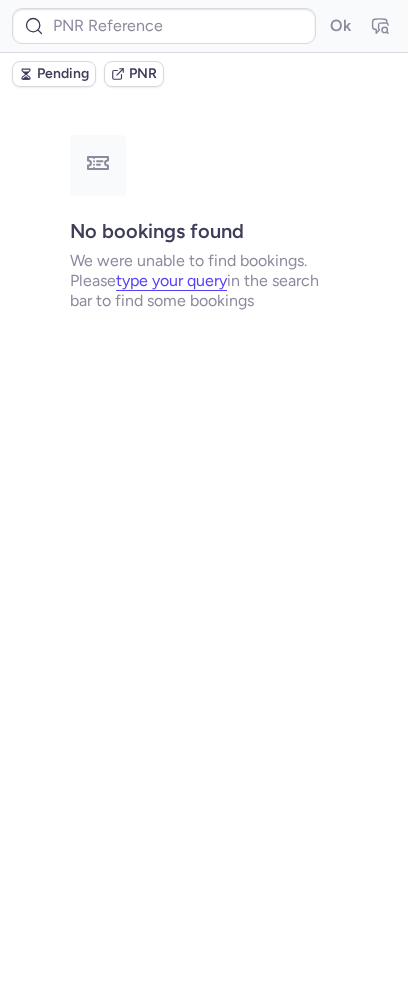 type on "CPUJRZ" 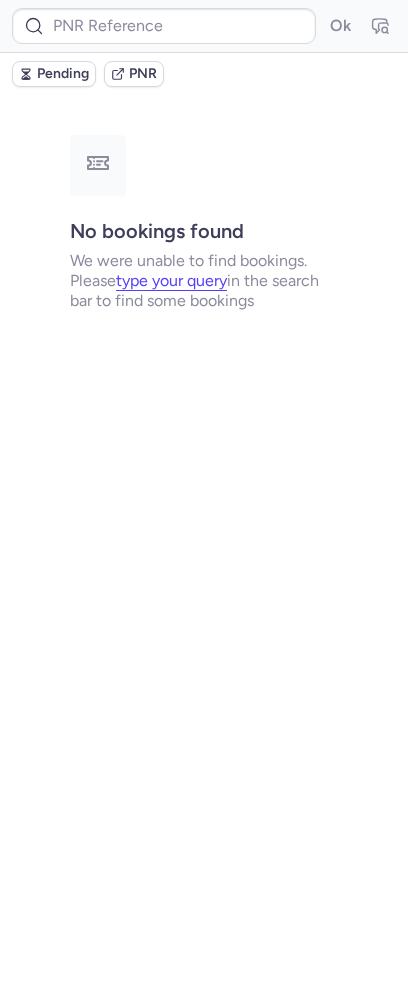 type on "CPPUCO" 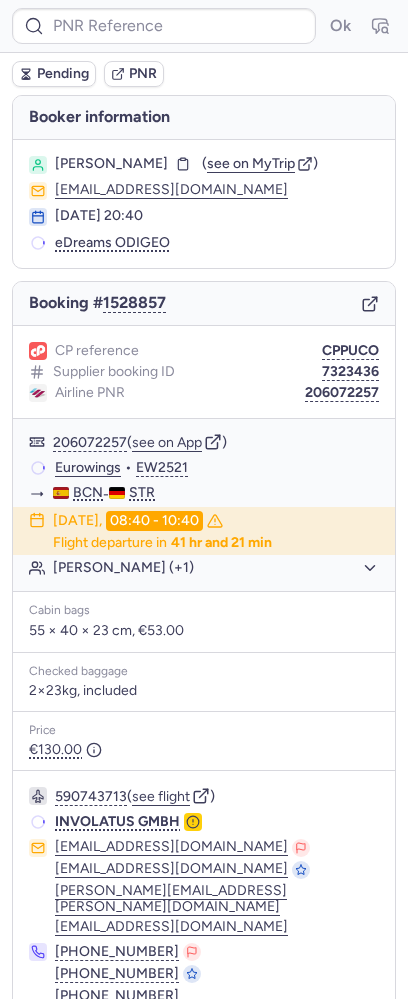 type on "CPYZVD" 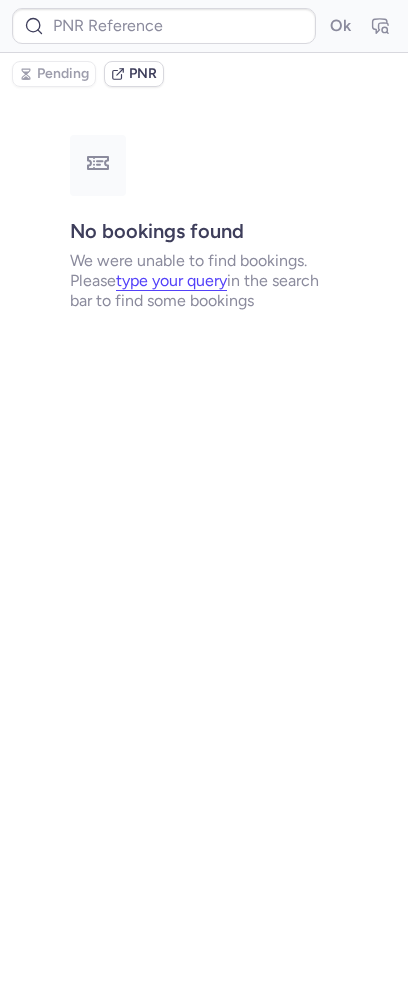 type on "CP9NUH" 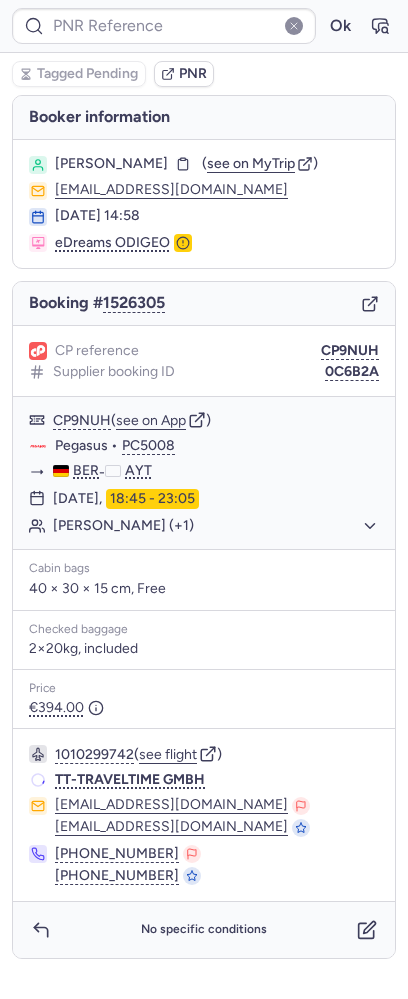 type on "CPE82D" 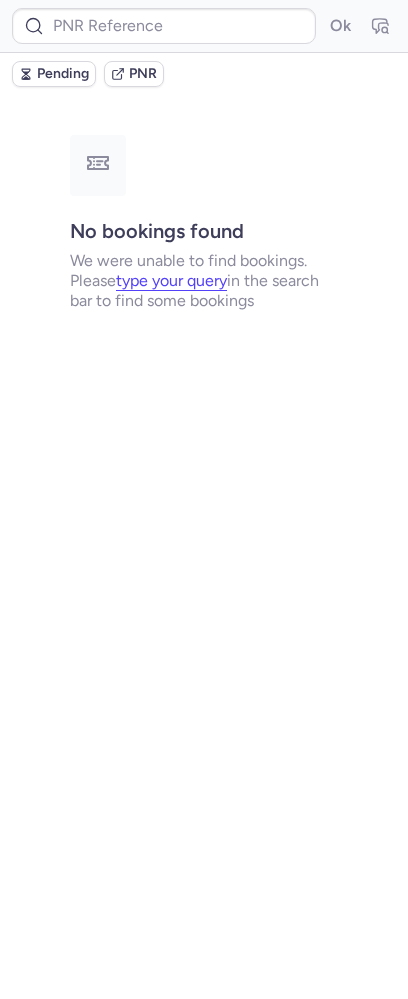 type on "CPZ7XF" 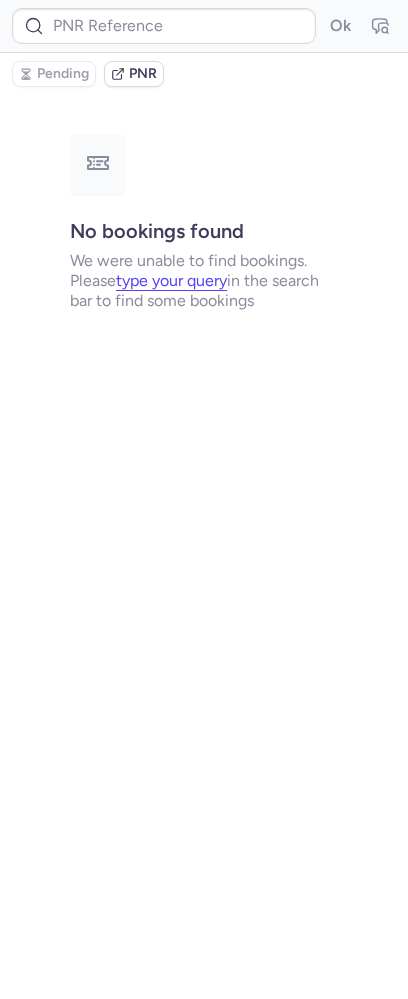 type on "CP9NUH" 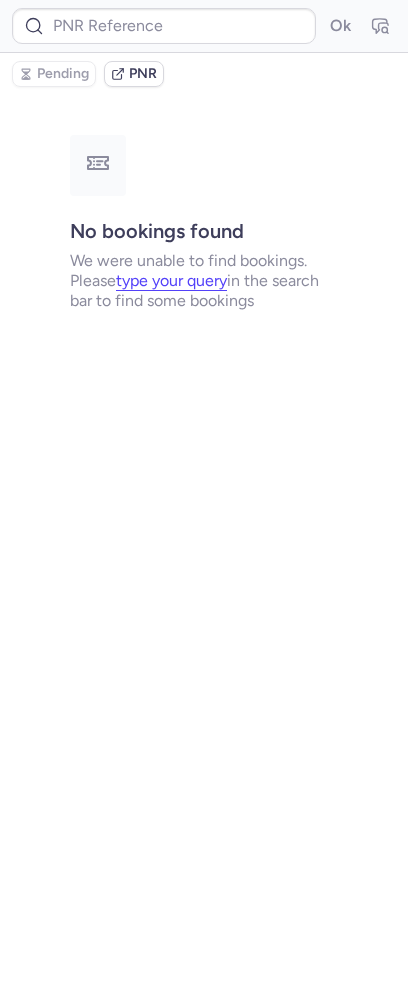 type on "CP82BR" 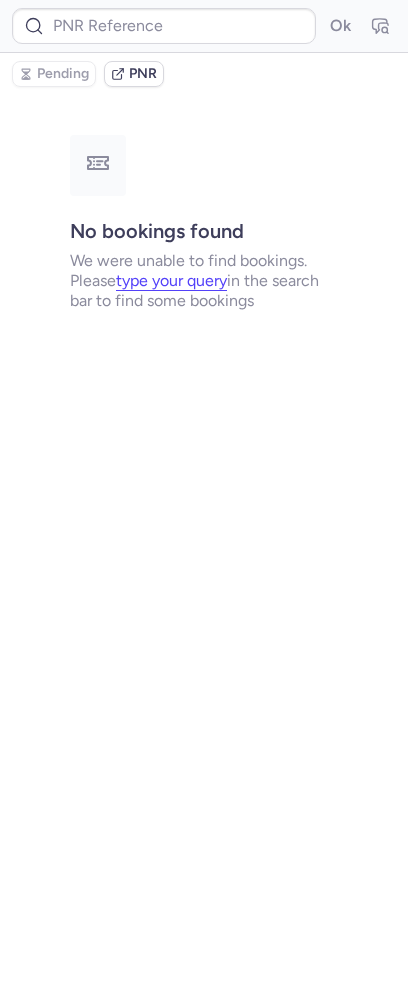 click on "Ok" at bounding box center [204, 26] 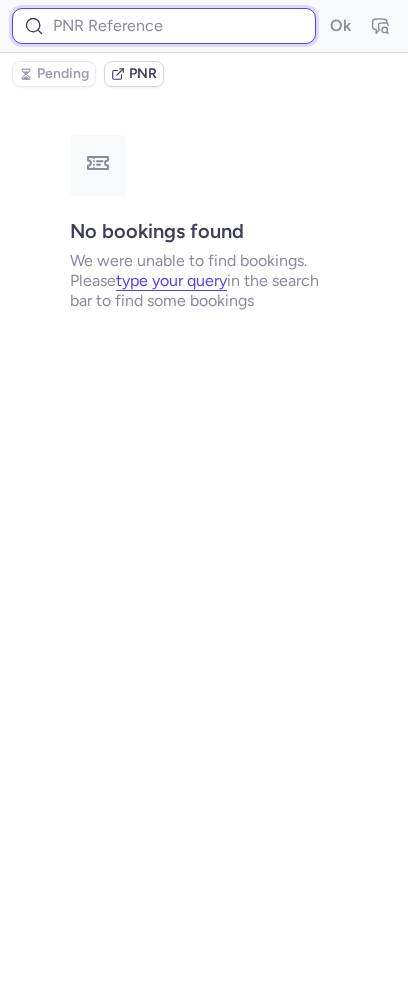 click at bounding box center [164, 26] 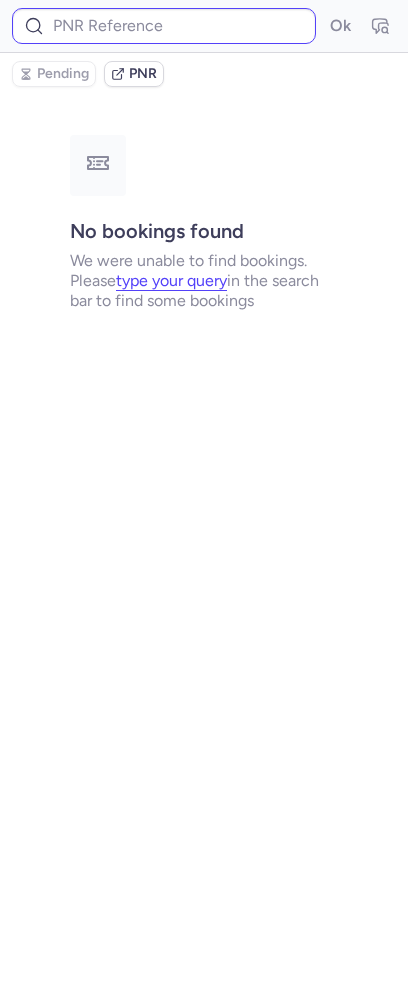 type on "CPWPAF" 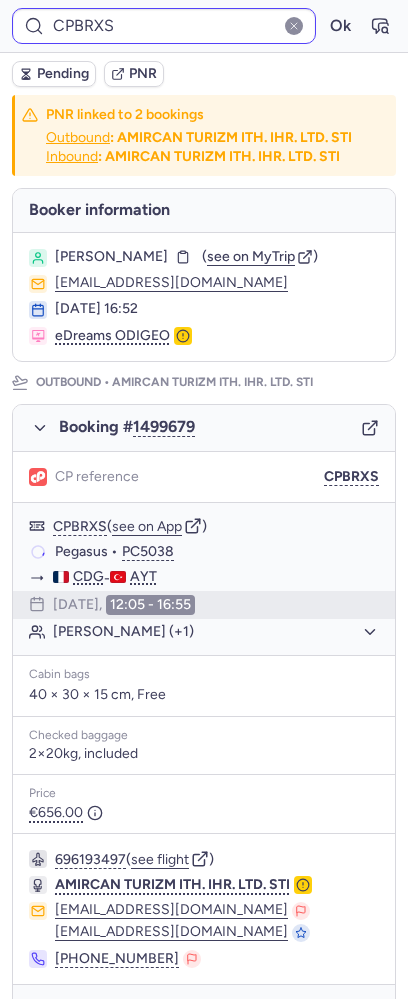 type on "CPR4VV" 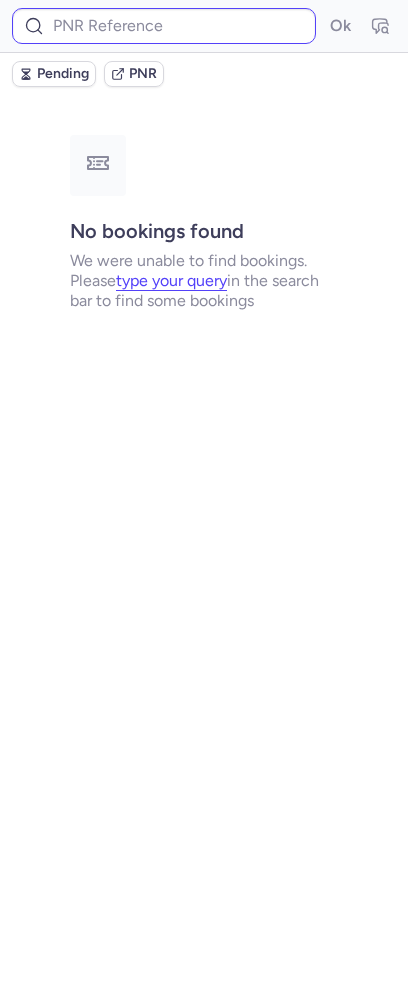 type on "CPH2KJ" 